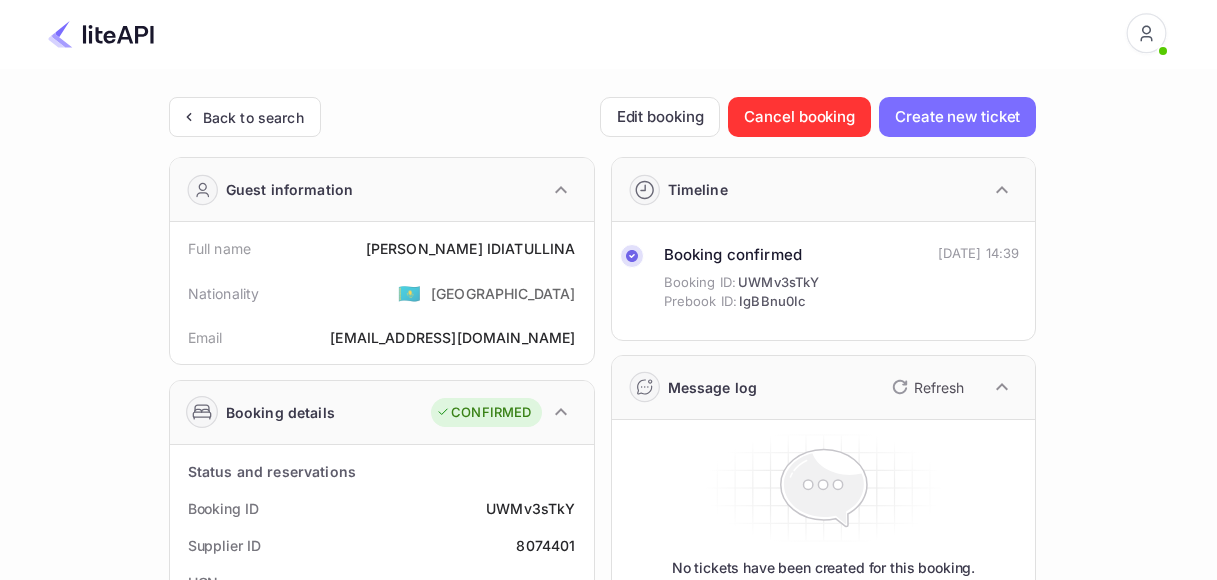 scroll, scrollTop: 0, scrollLeft: 0, axis: both 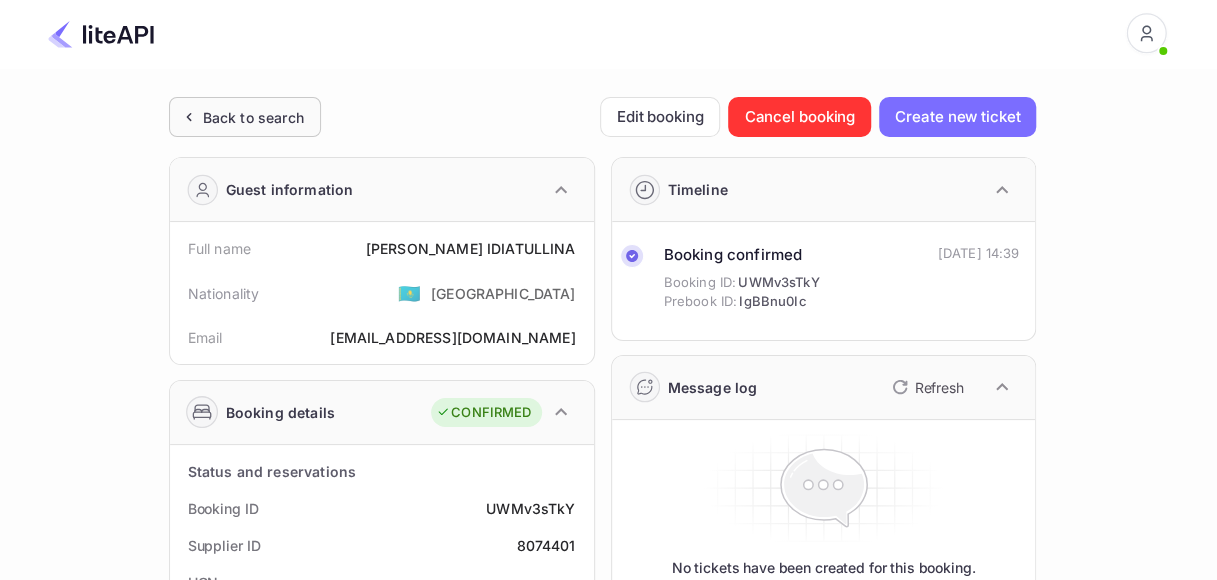 click on "Back to search" at bounding box center [253, 117] 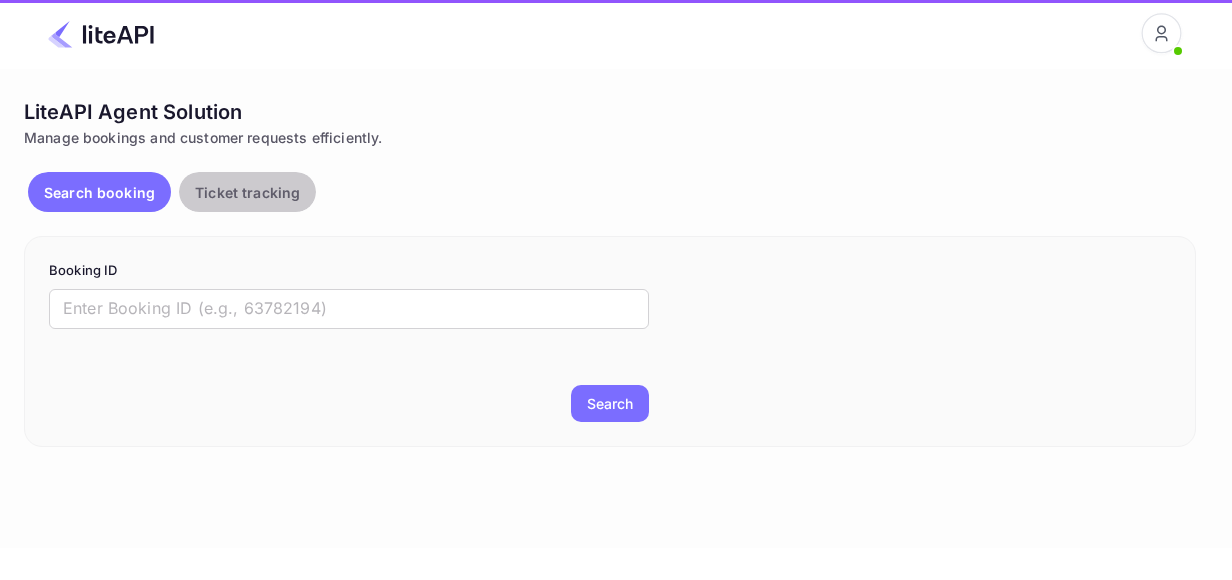 click on "Ticket tracking" at bounding box center [247, 192] 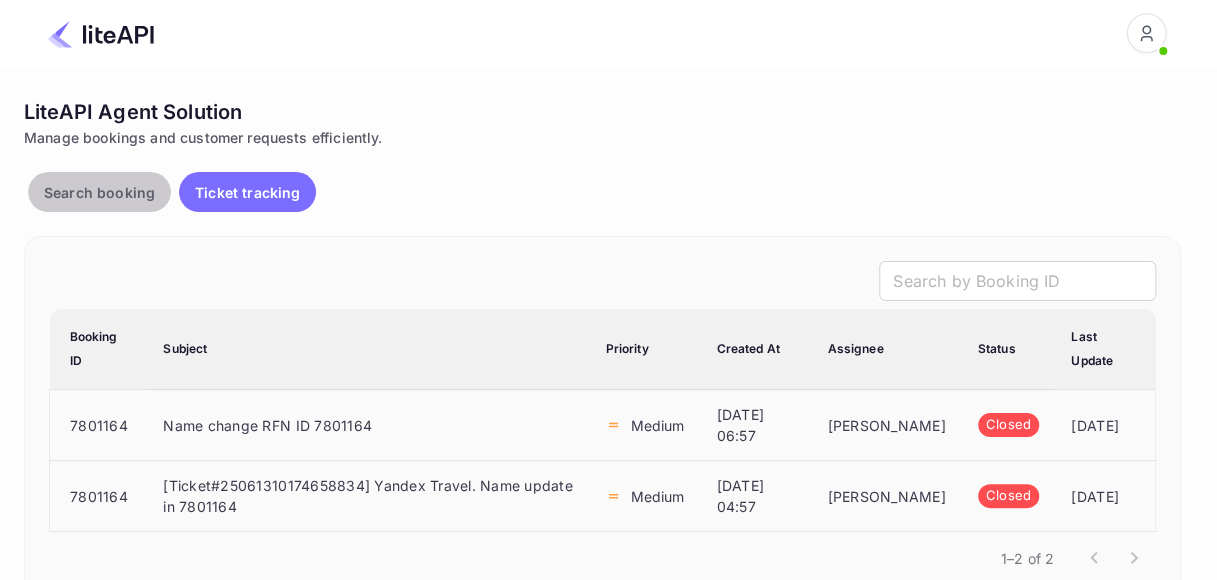 click on "Search booking" at bounding box center [99, 192] 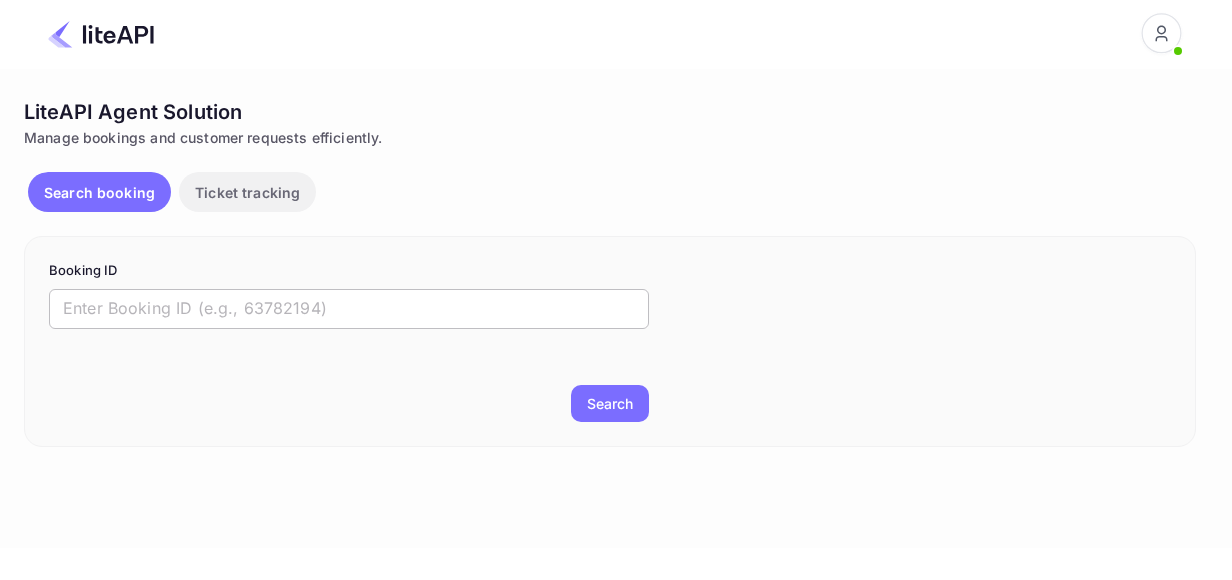 click at bounding box center (349, 309) 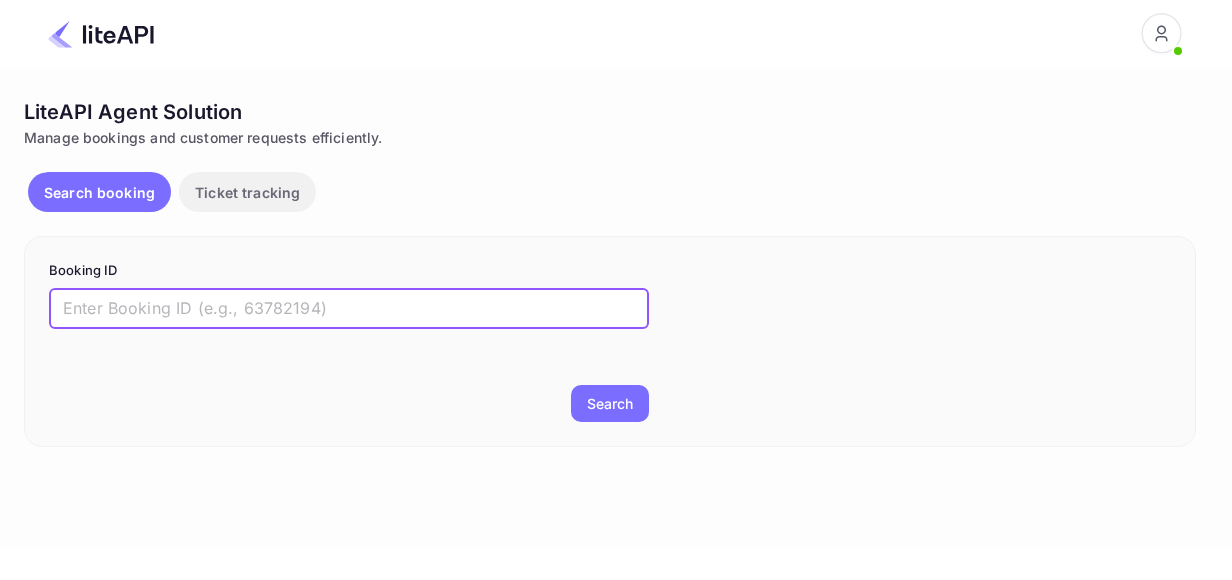 paste on "Khuzhin" 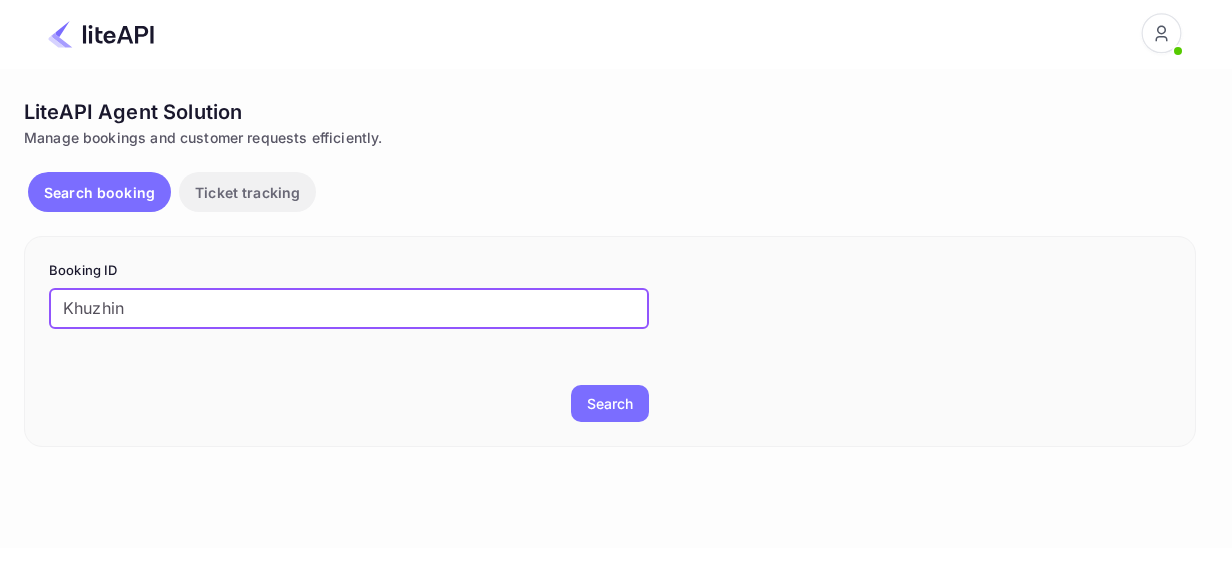 paste on "Timur" 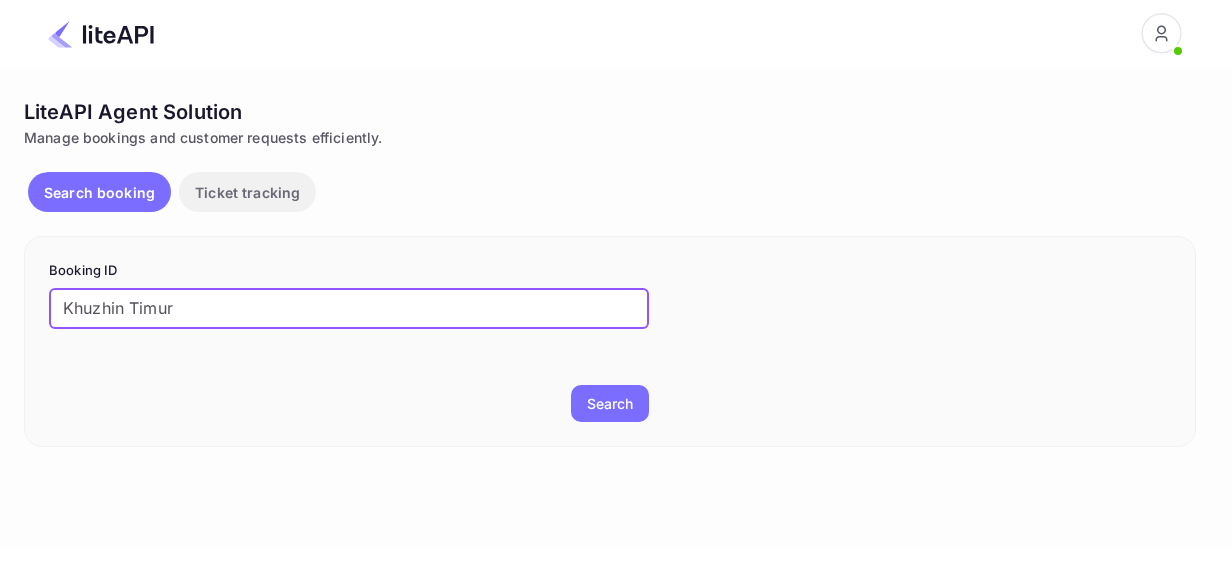 type on "Khuzhin Timur" 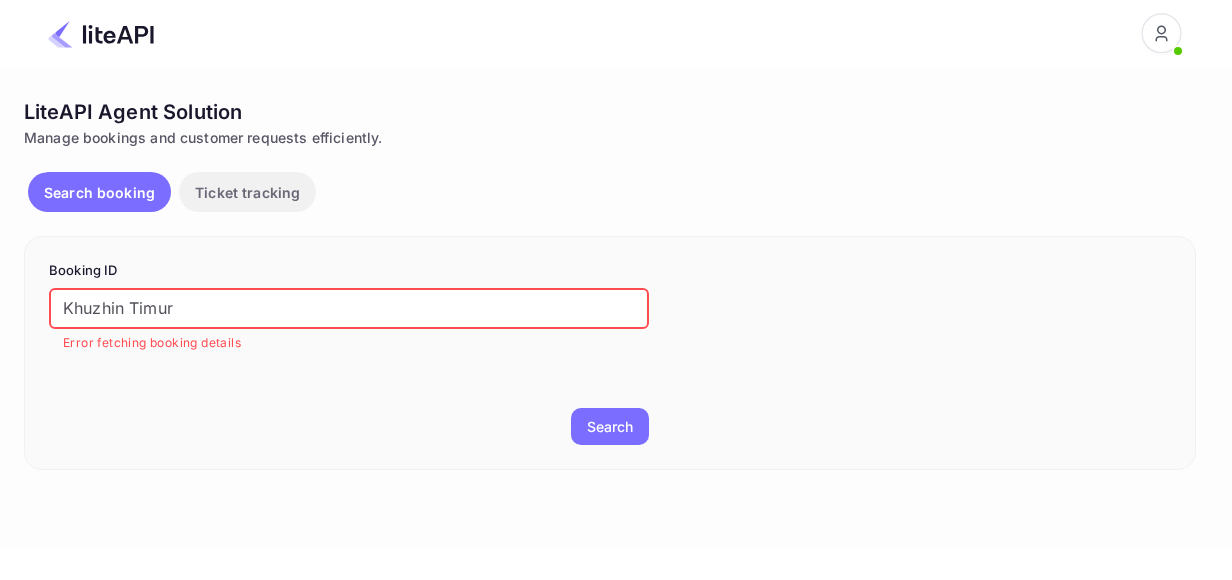 drag, startPoint x: 226, startPoint y: 309, endPoint x: 36, endPoint y: 308, distance: 190.00262 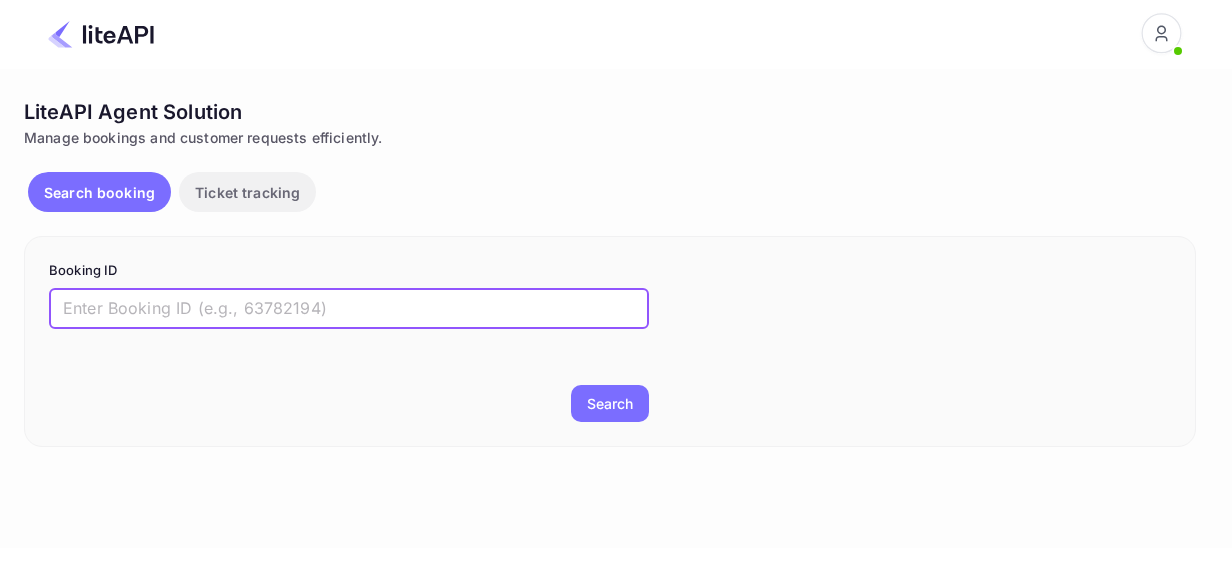 type 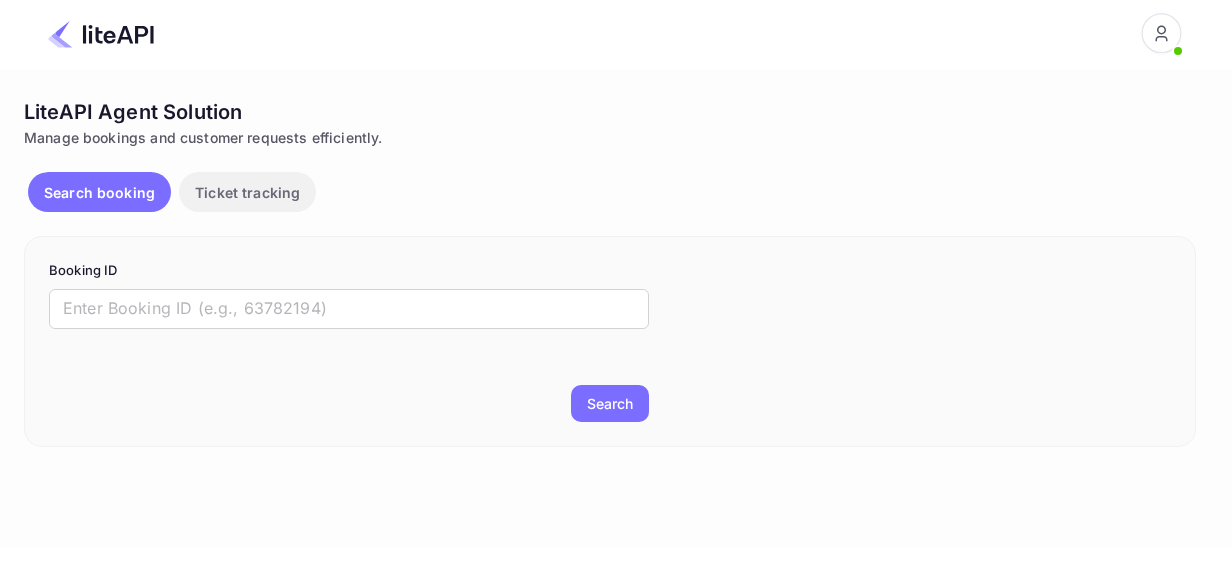 click on "Ticket tracking" at bounding box center [247, 192] 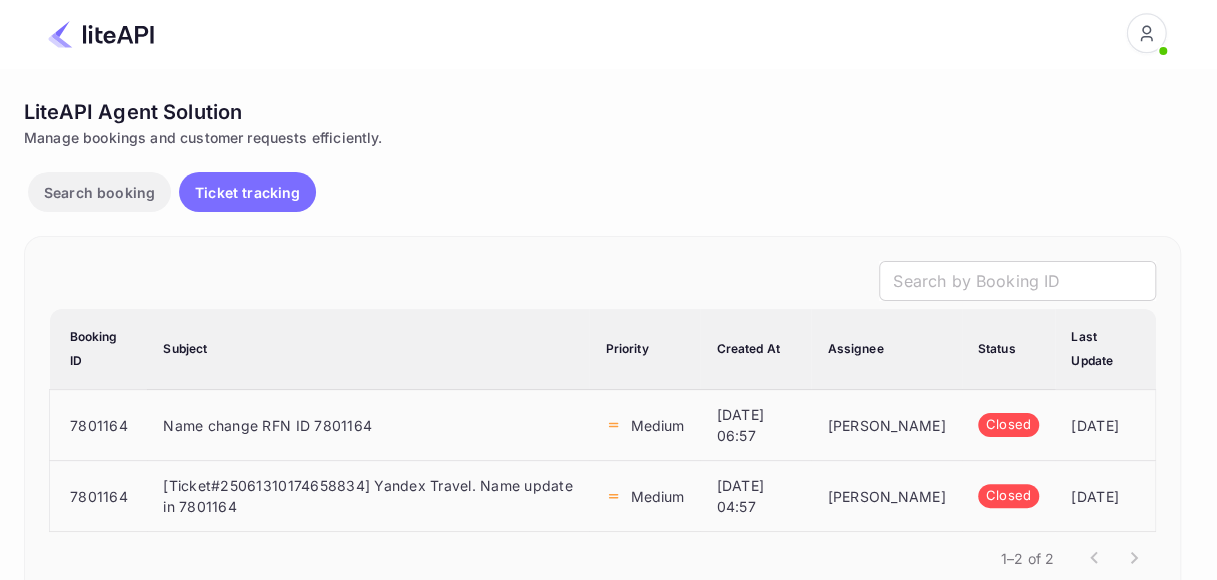 scroll, scrollTop: 0, scrollLeft: 0, axis: both 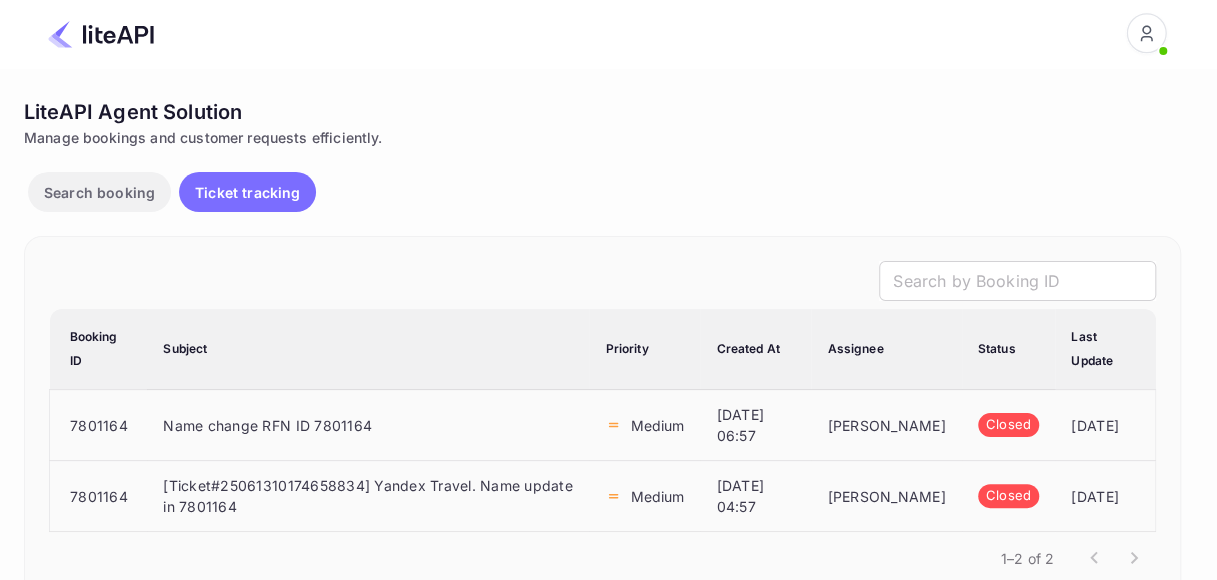 click on "Search booking" at bounding box center (99, 192) 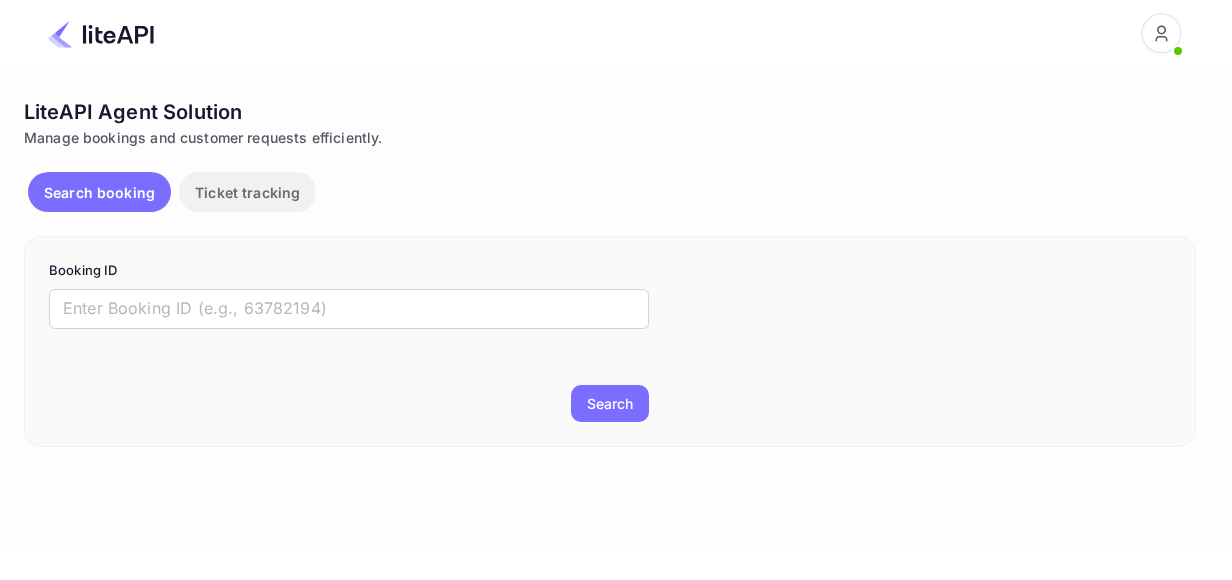 click at bounding box center (1161, 34) 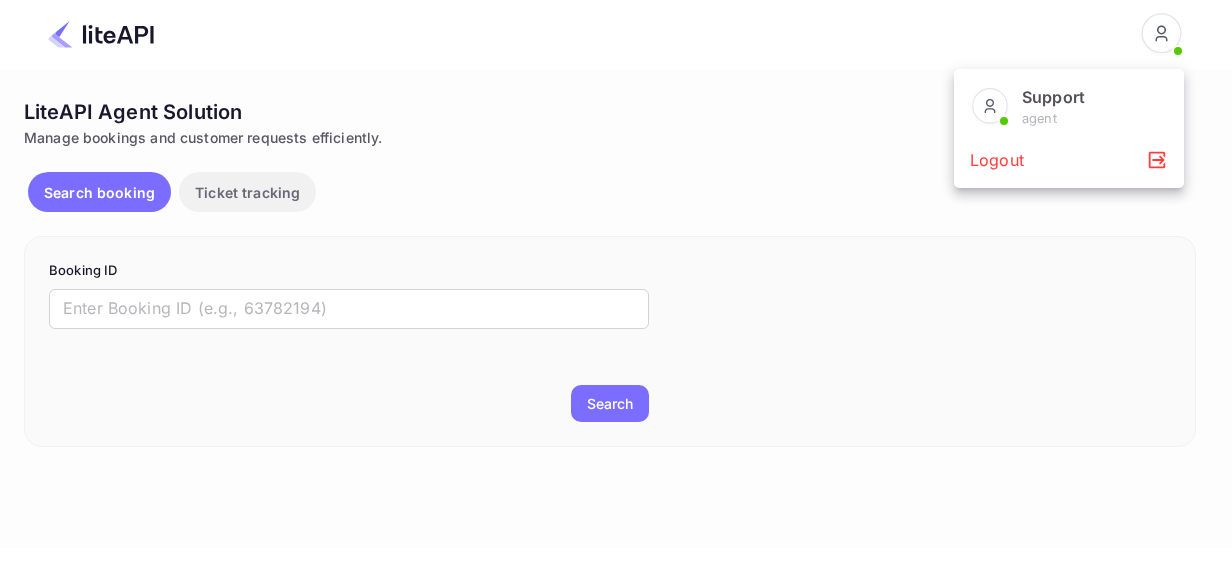 click on "Support" at bounding box center (1053, 97) 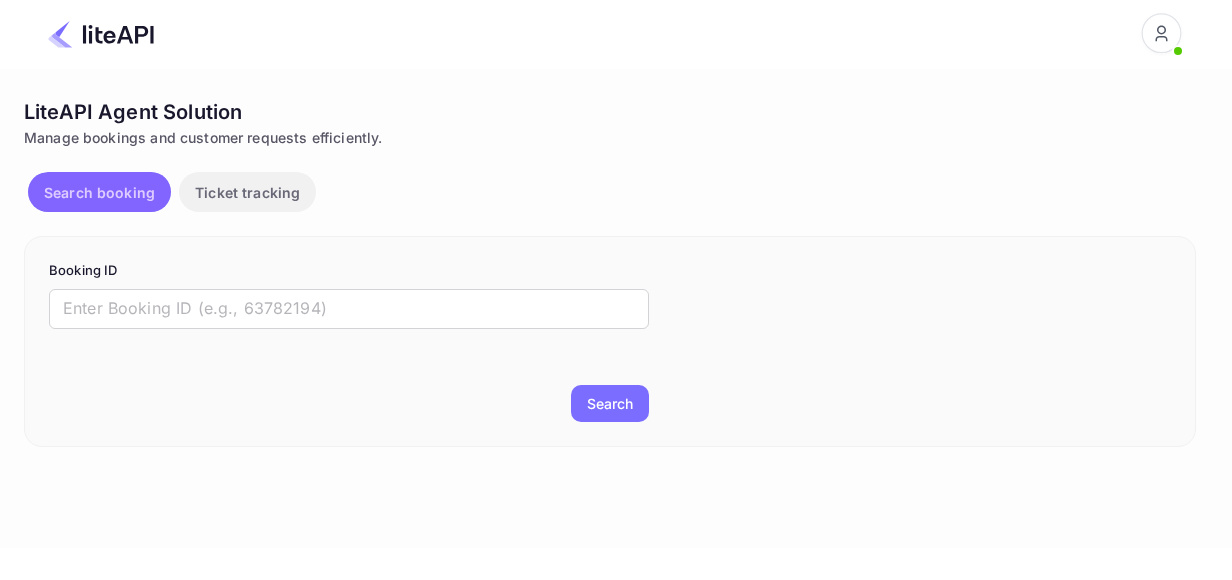 click on "Search booking" at bounding box center [99, 192] 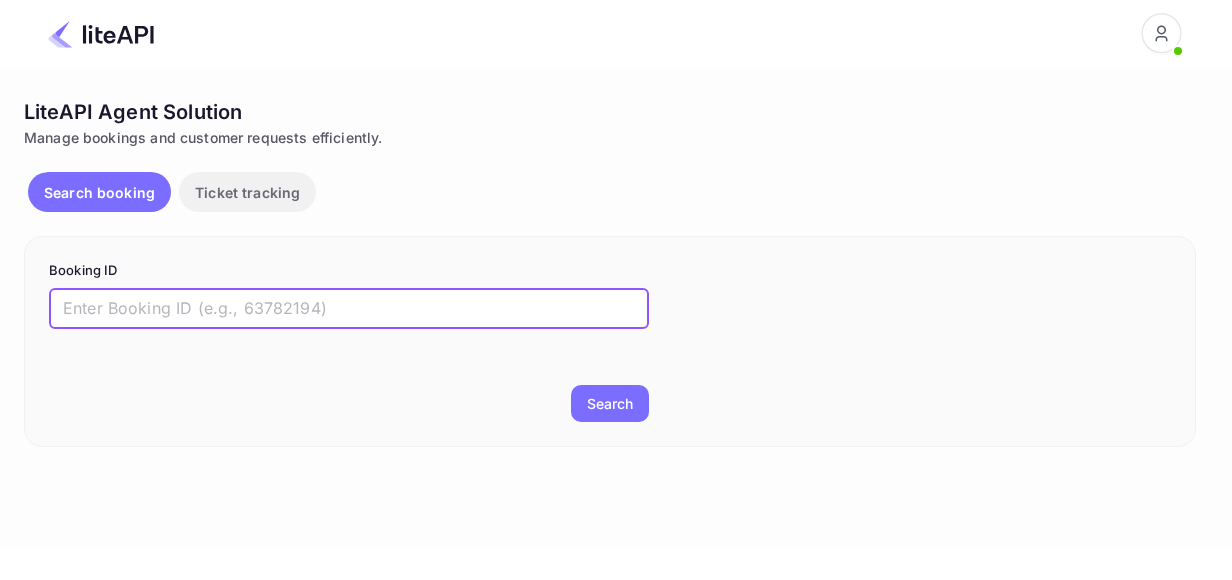 click at bounding box center (349, 309) 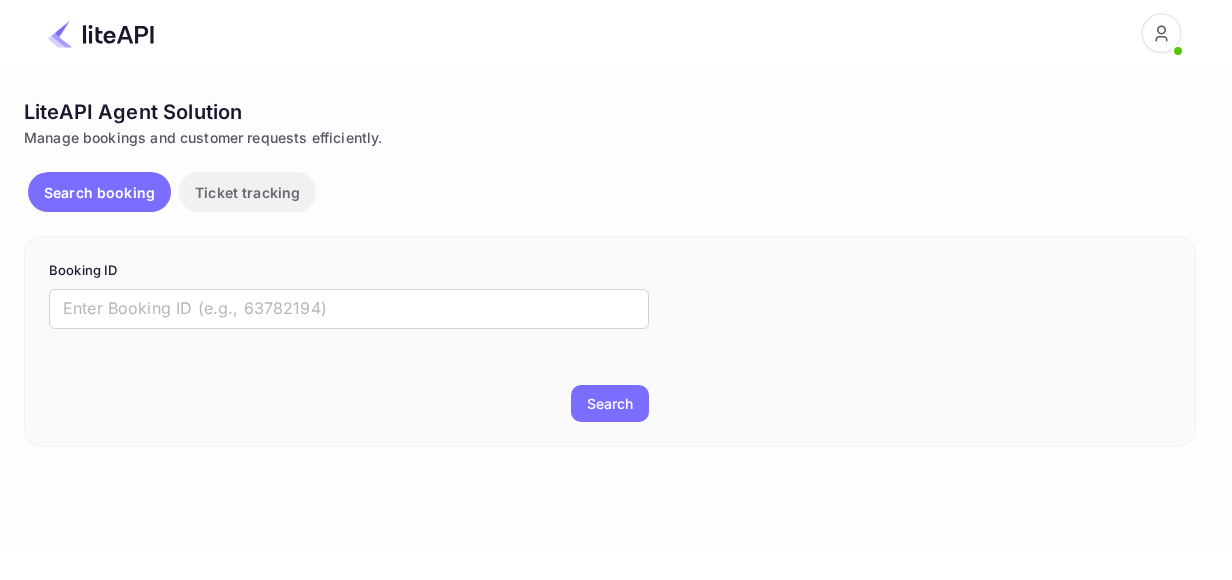 click on "Booking ID ​ Search" at bounding box center (610, 341) 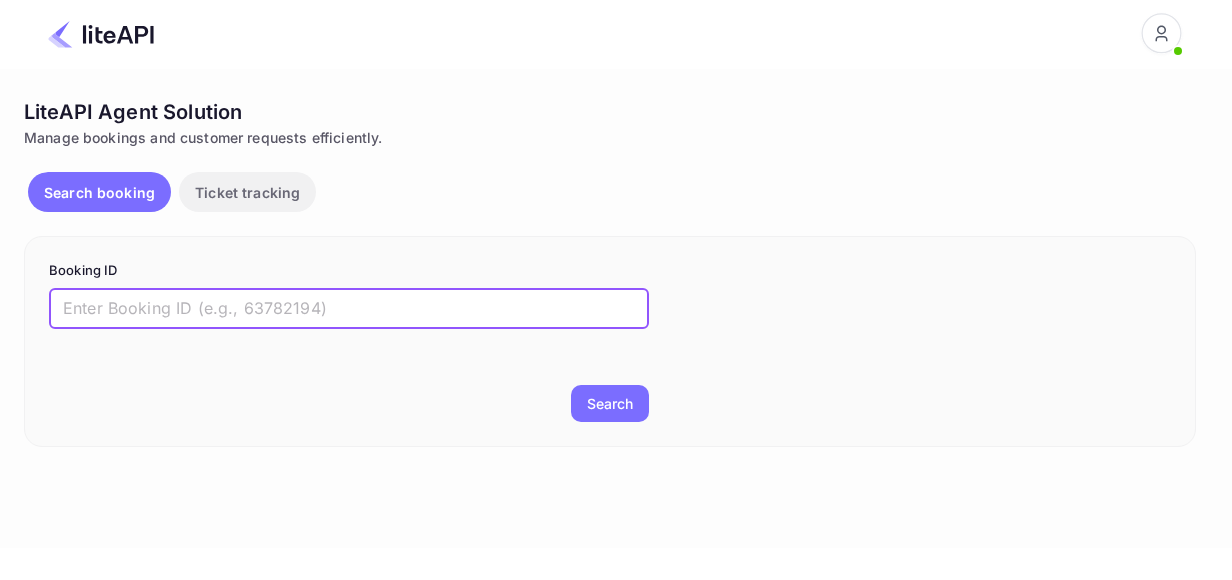 click at bounding box center [349, 309] 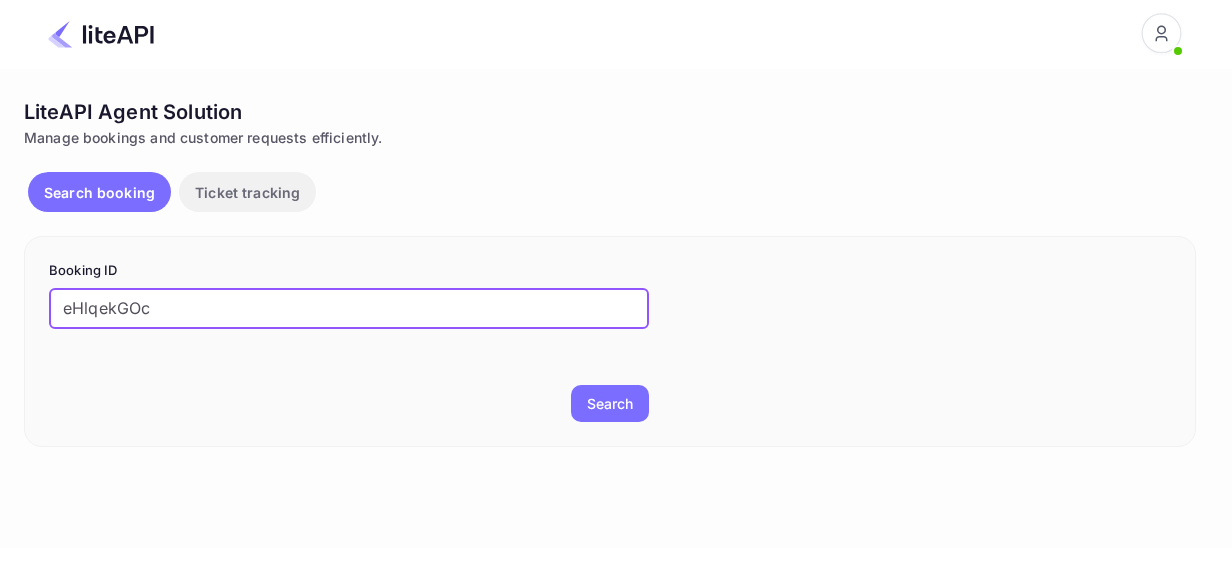 type on "eHlqekGOc" 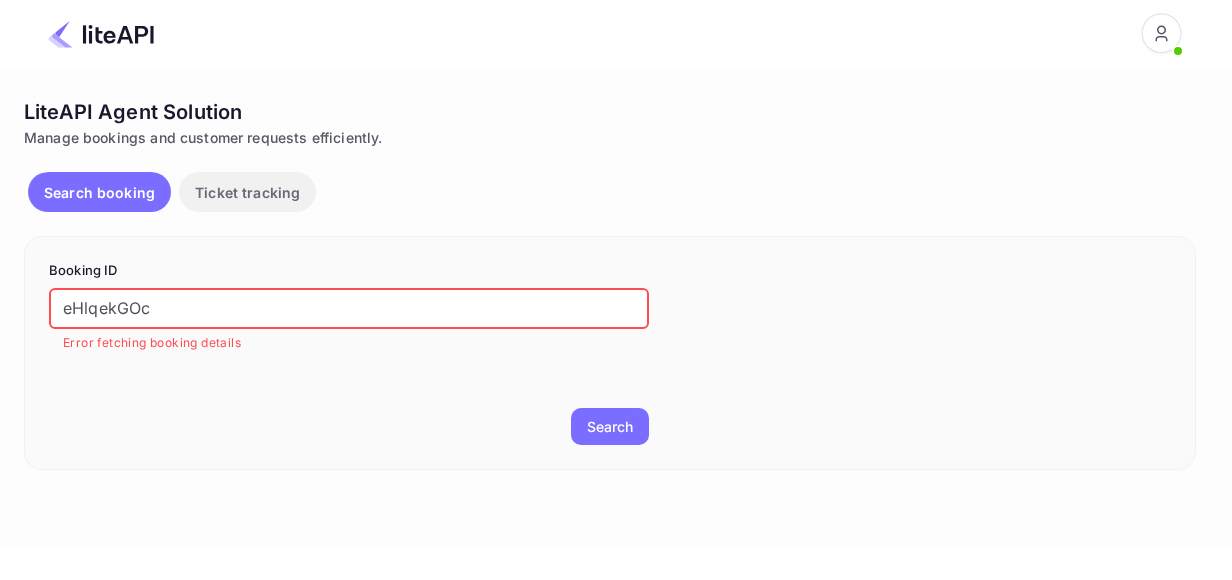drag, startPoint x: 282, startPoint y: 308, endPoint x: -48, endPoint y: 290, distance: 330.49054 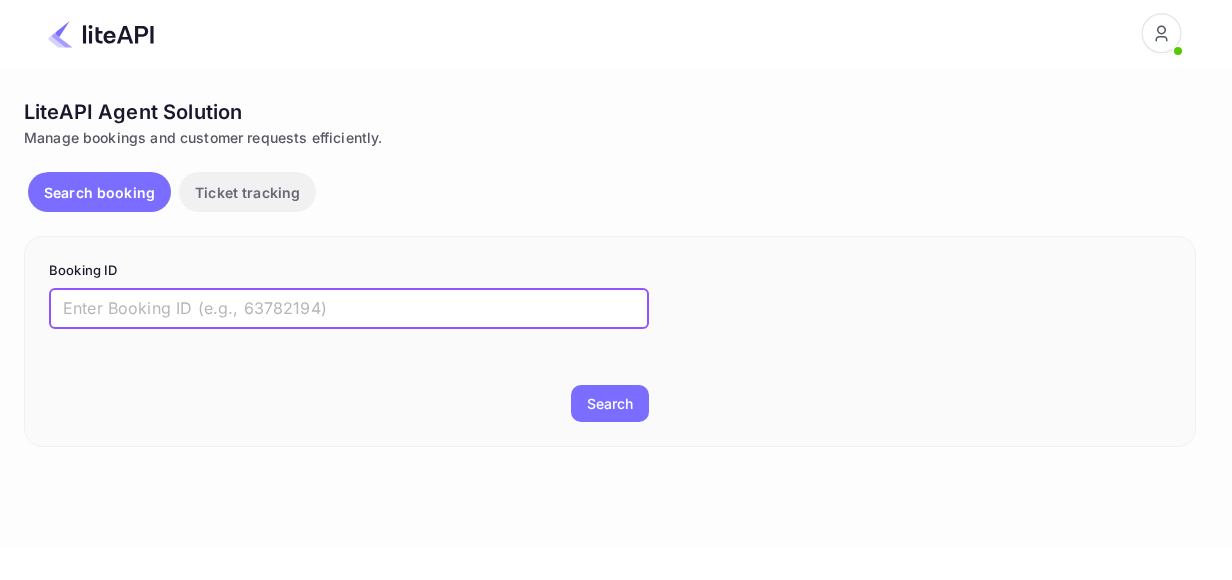 paste on "8248281" 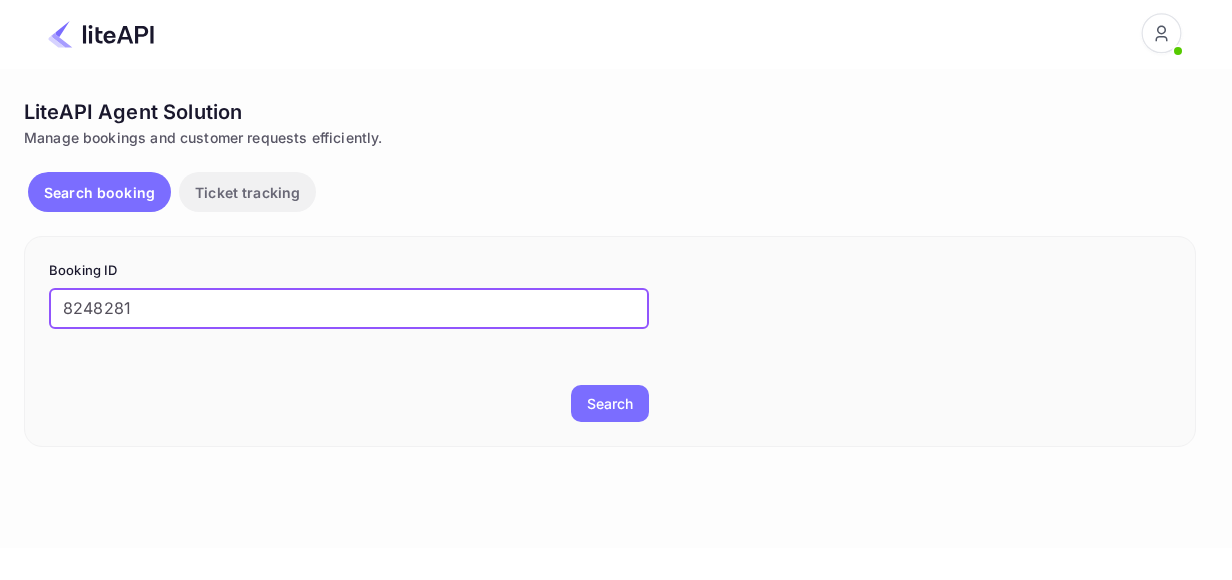 type on "8248281" 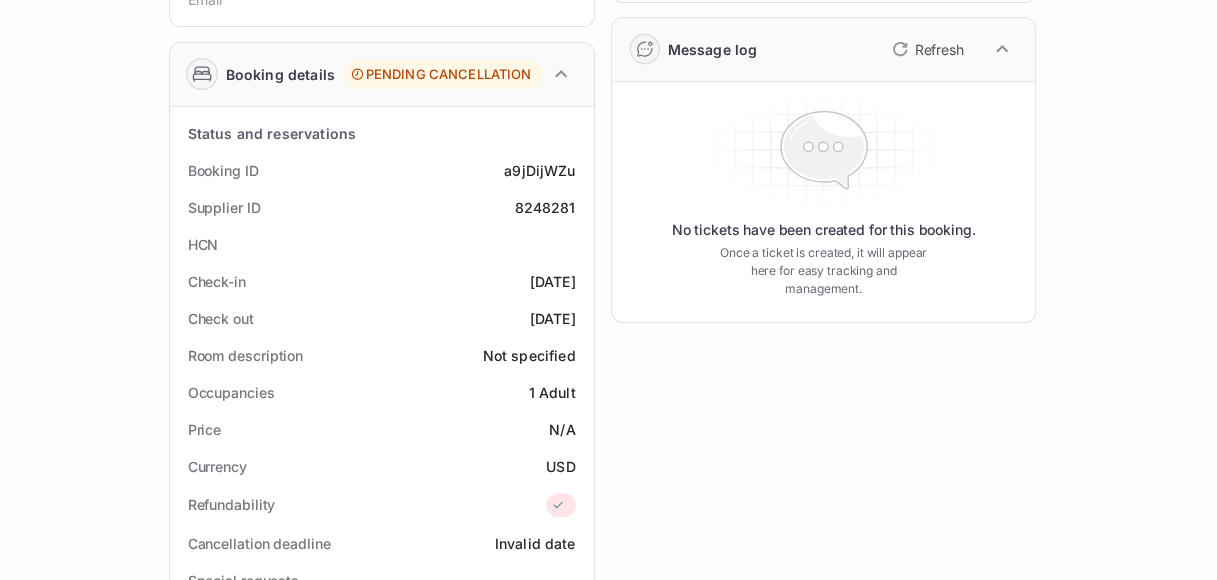 scroll, scrollTop: 300, scrollLeft: 0, axis: vertical 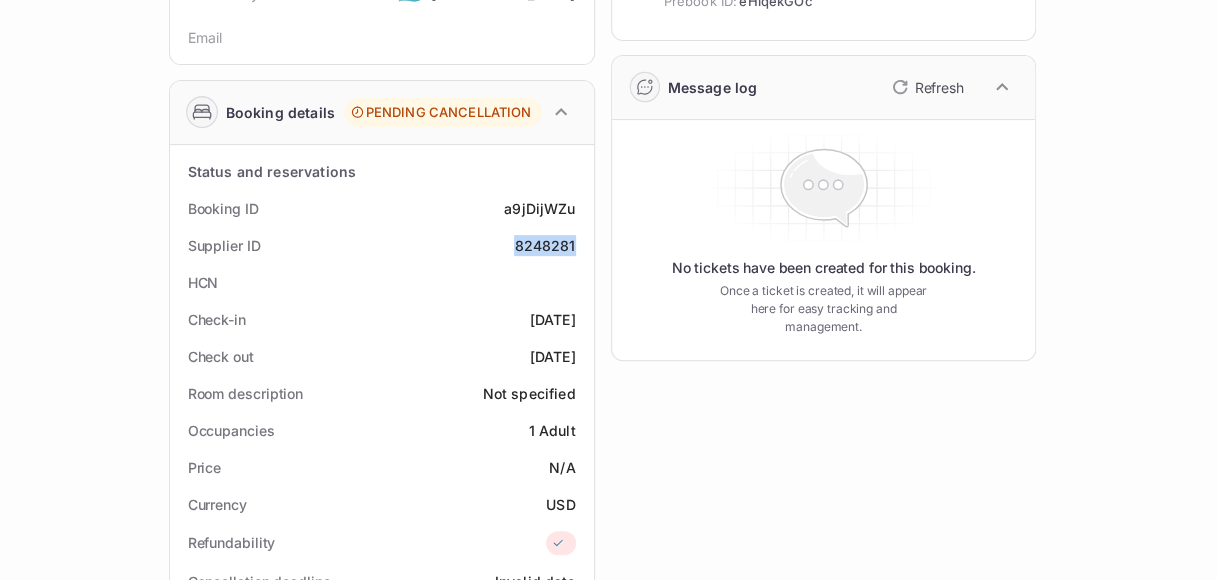drag, startPoint x: 515, startPoint y: 240, endPoint x: 576, endPoint y: 239, distance: 61.008198 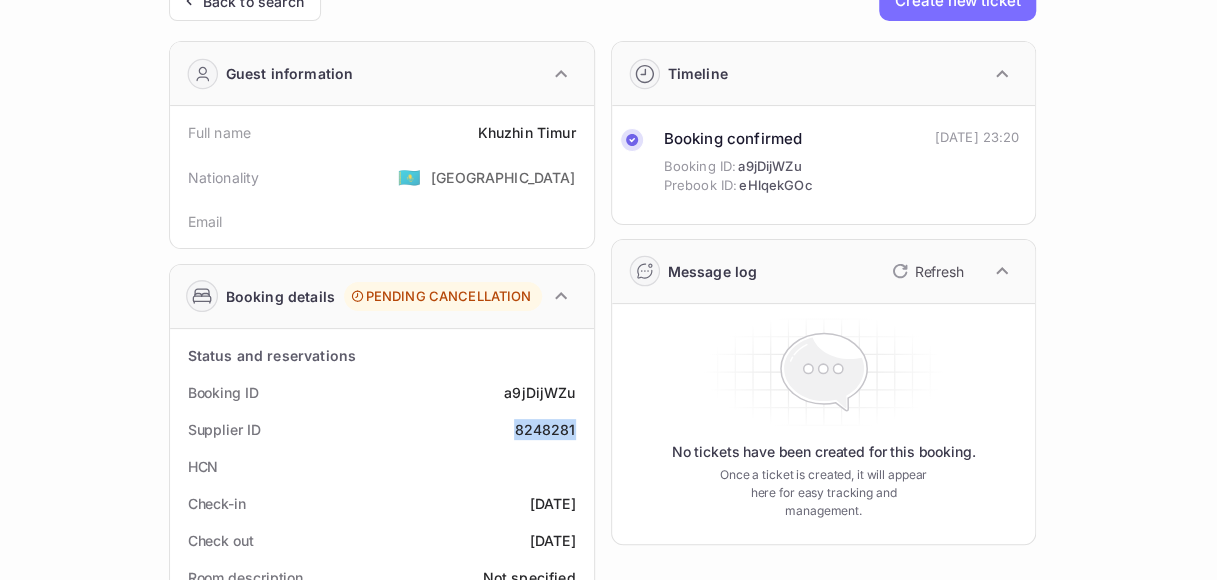scroll, scrollTop: 200, scrollLeft: 0, axis: vertical 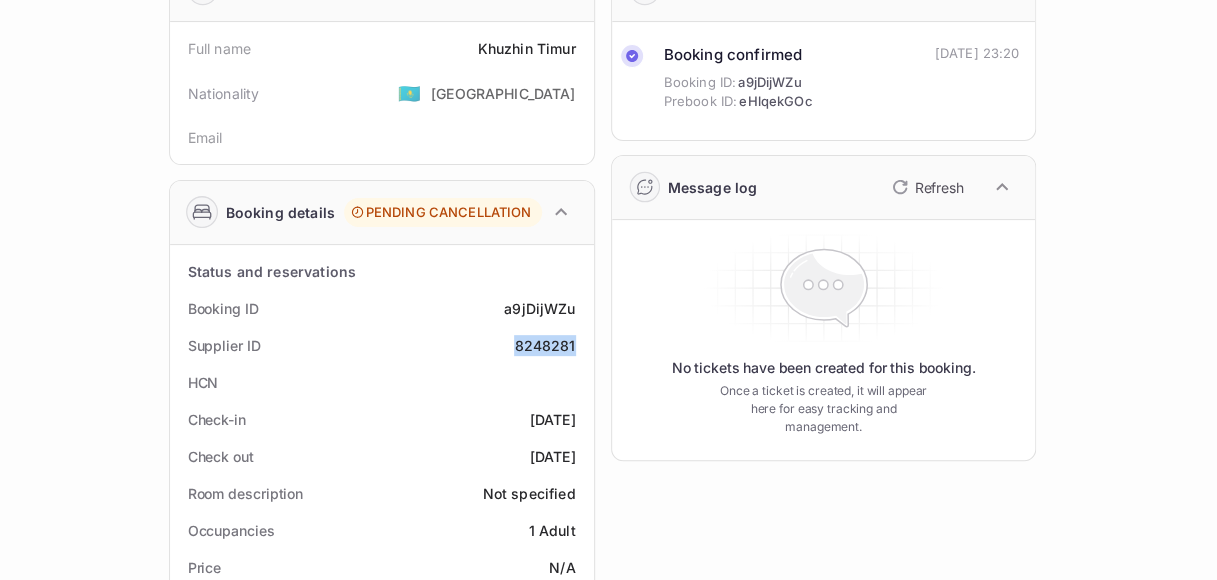 copy on "8248281" 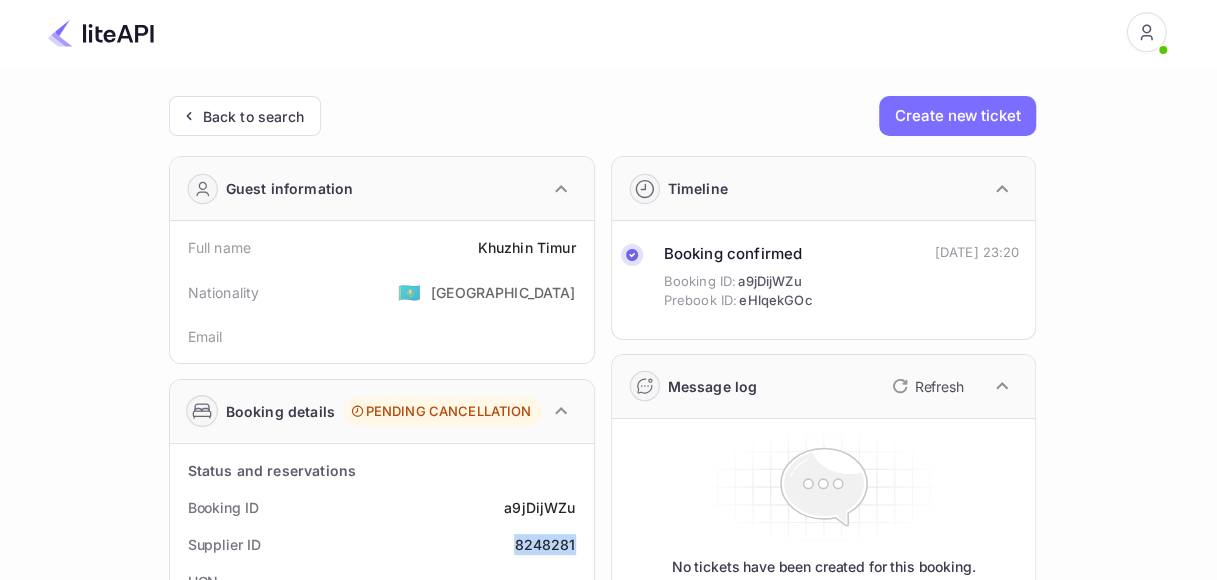 scroll, scrollTop: 0, scrollLeft: 0, axis: both 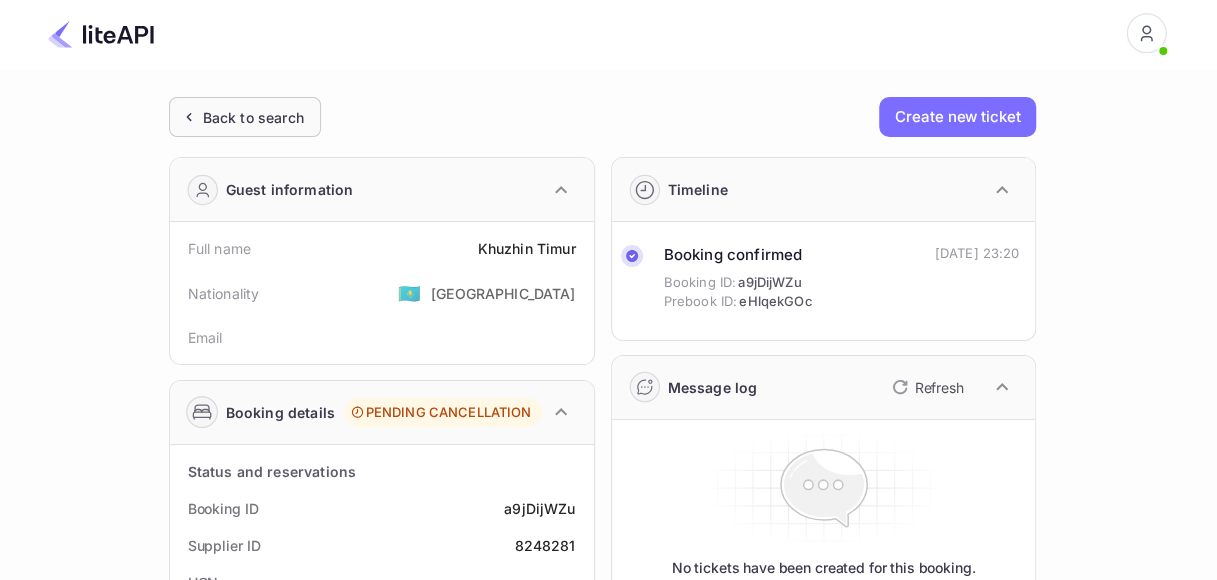 click on "Back to search" at bounding box center [245, 117] 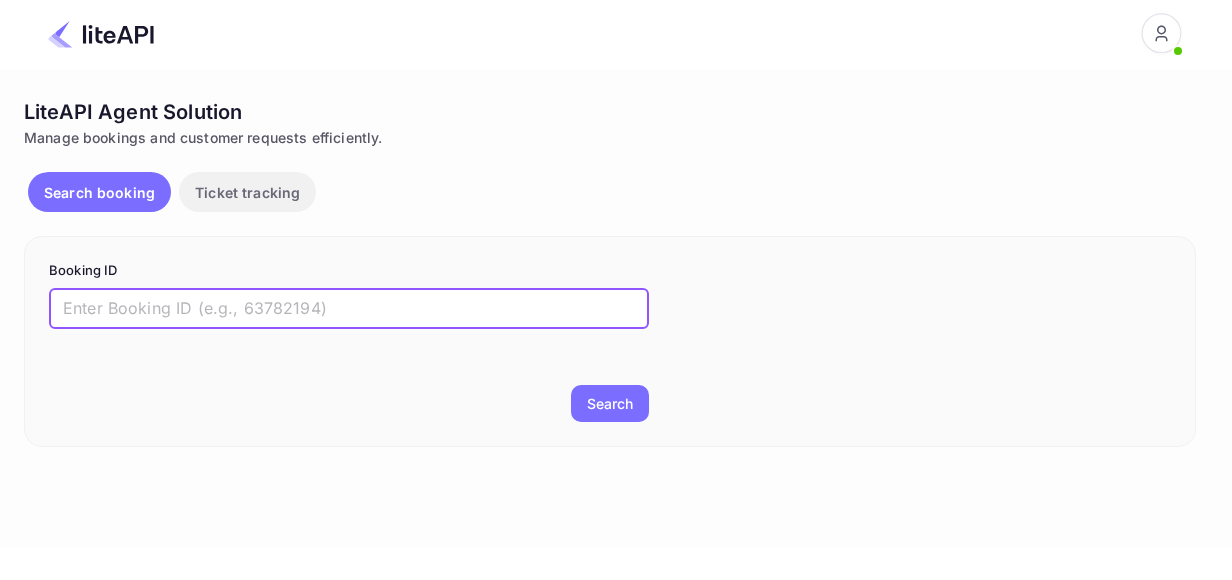 click at bounding box center [349, 309] 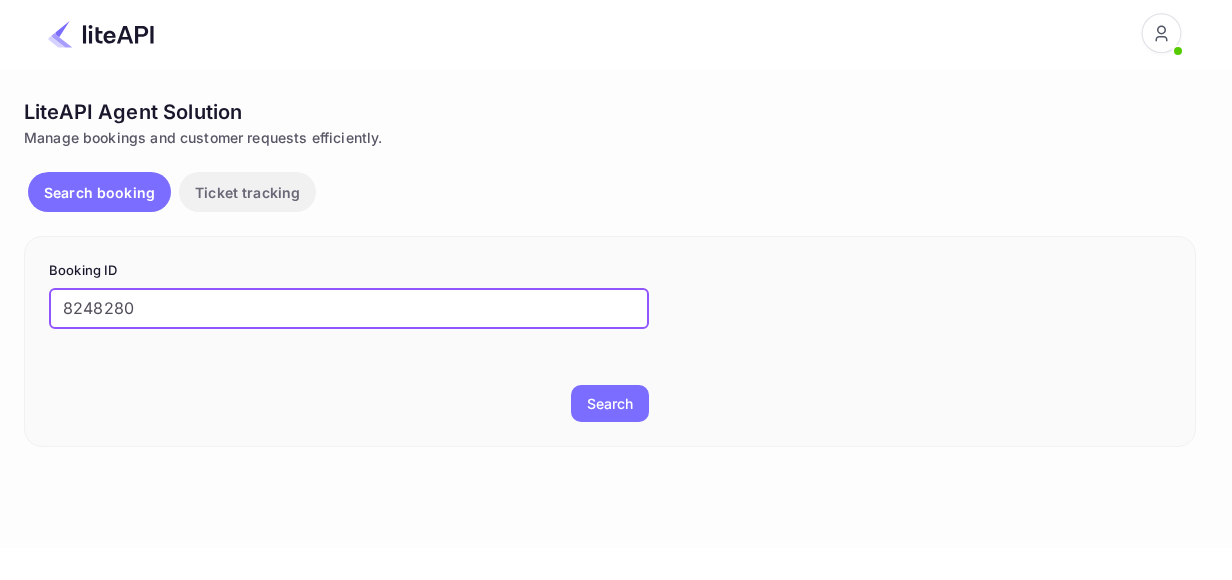 click on "Search" at bounding box center (610, 403) 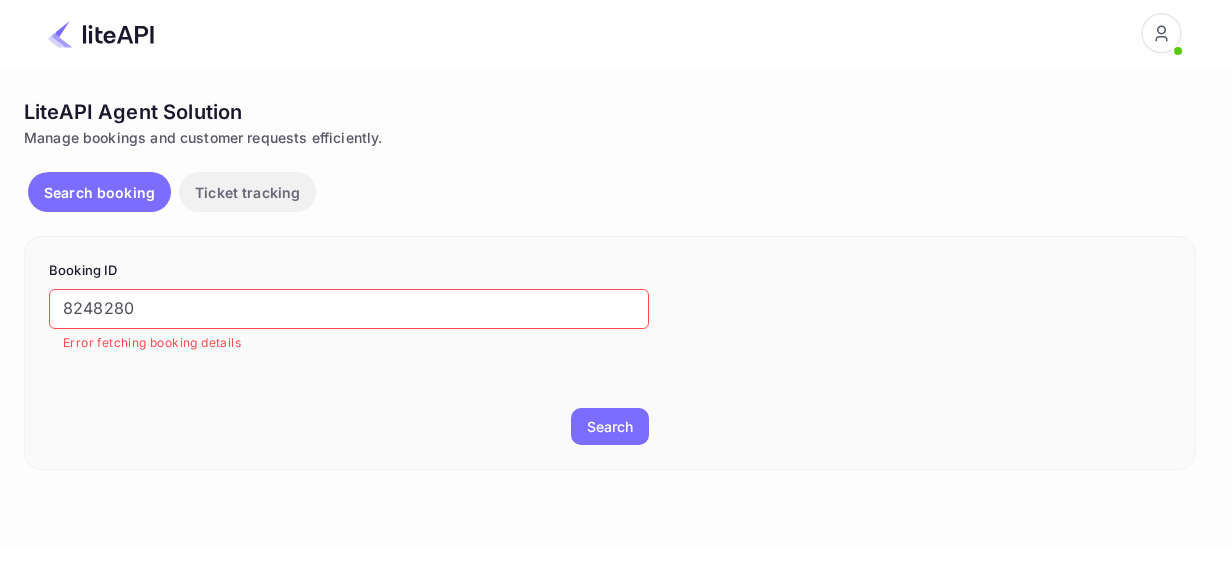 click on "8248280" at bounding box center [349, 309] 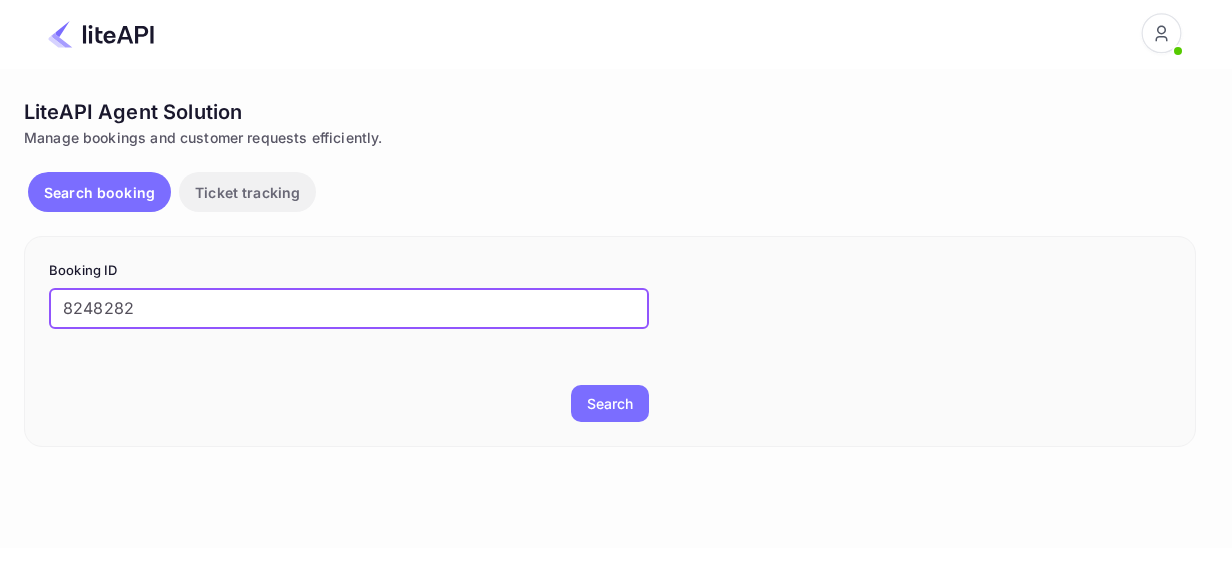 click on "Search" at bounding box center (610, 403) 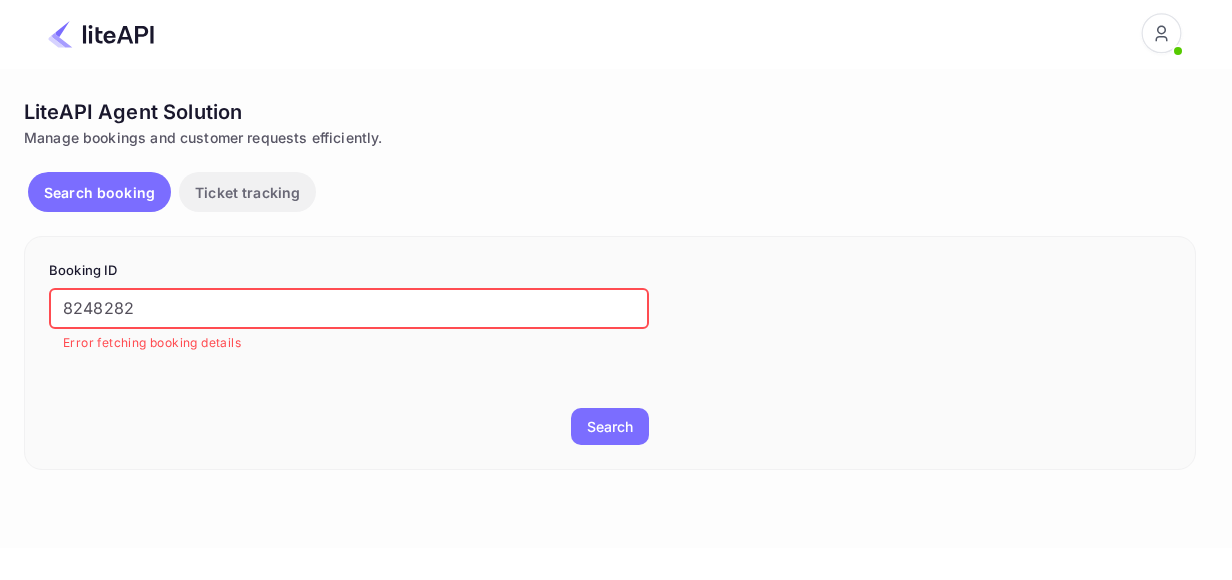 click on "8248282" at bounding box center (349, 309) 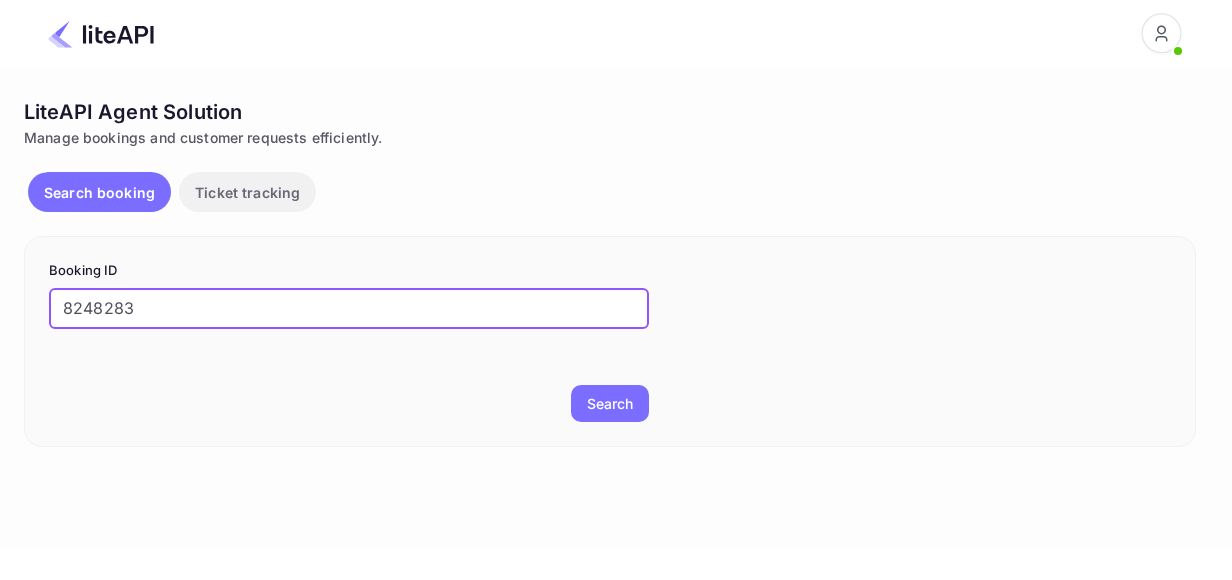 type on "8248283" 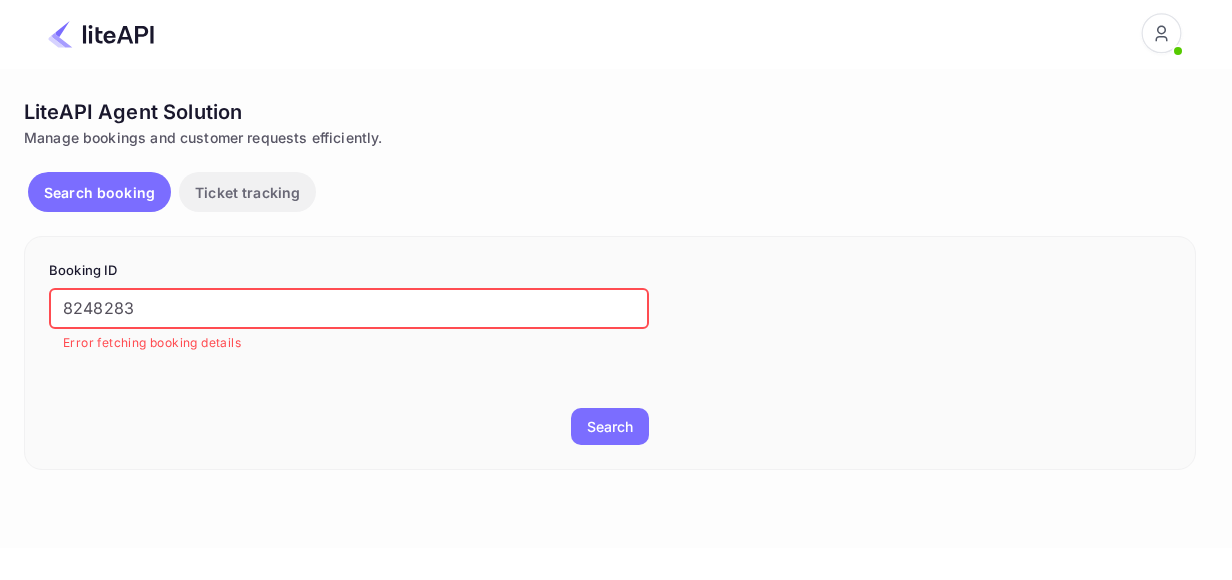 drag, startPoint x: 210, startPoint y: 301, endPoint x: 19, endPoint y: 291, distance: 191.2616 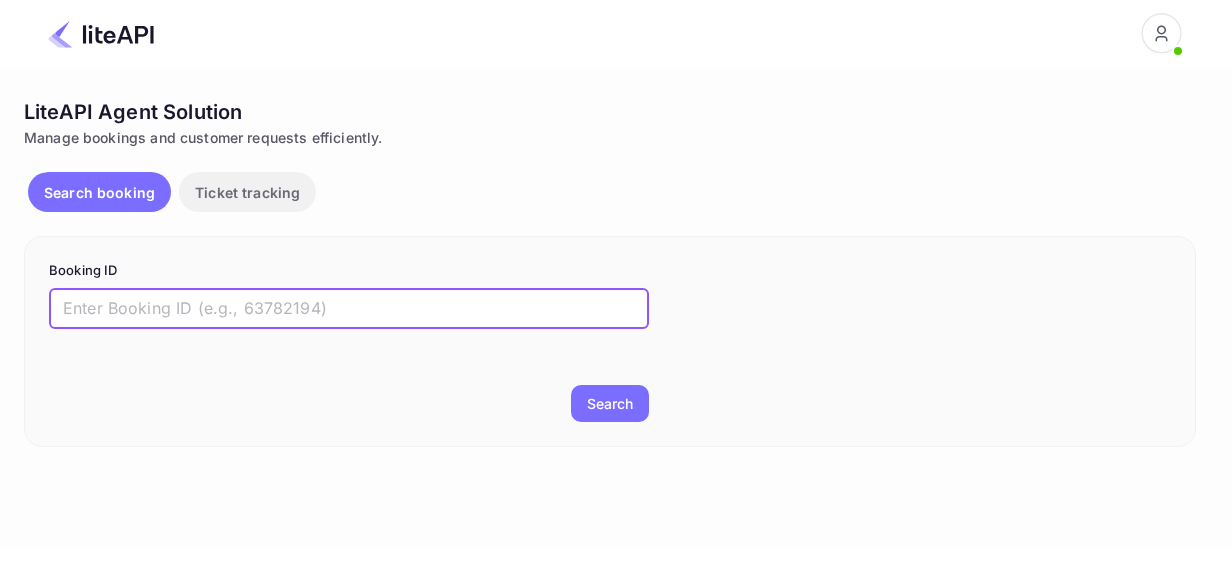 paste on "8248281" 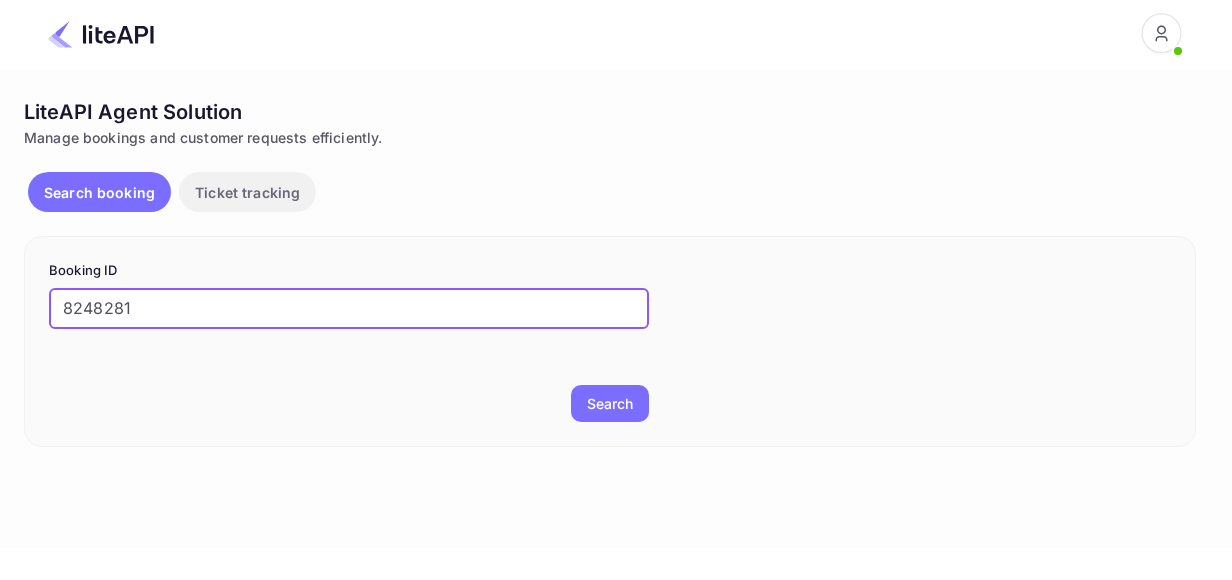 type on "8248281" 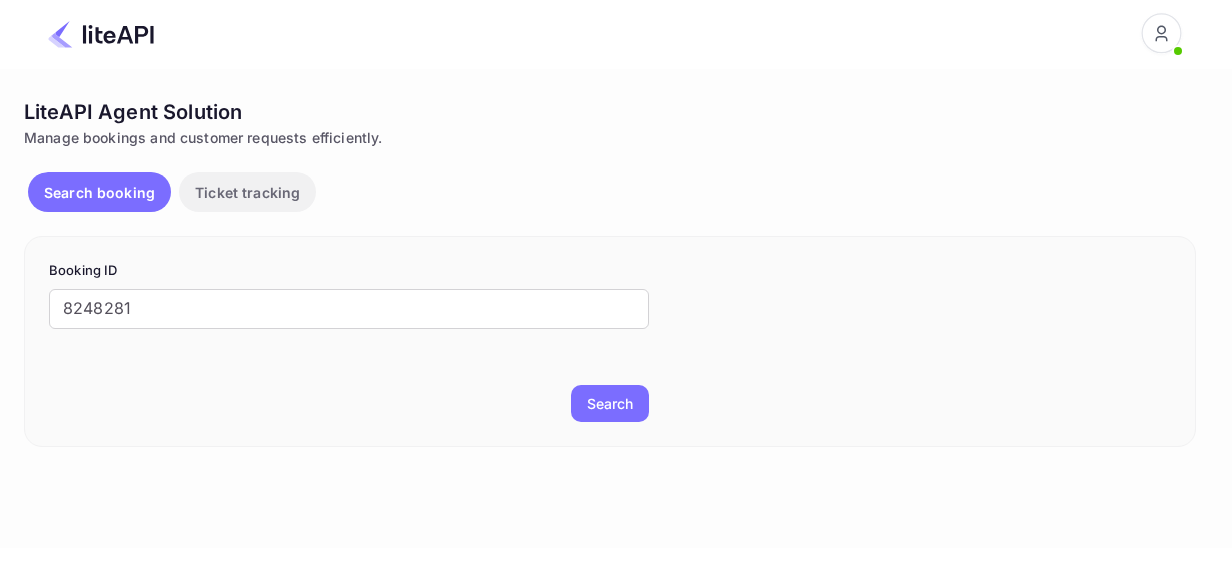 click on "Search" at bounding box center (610, 403) 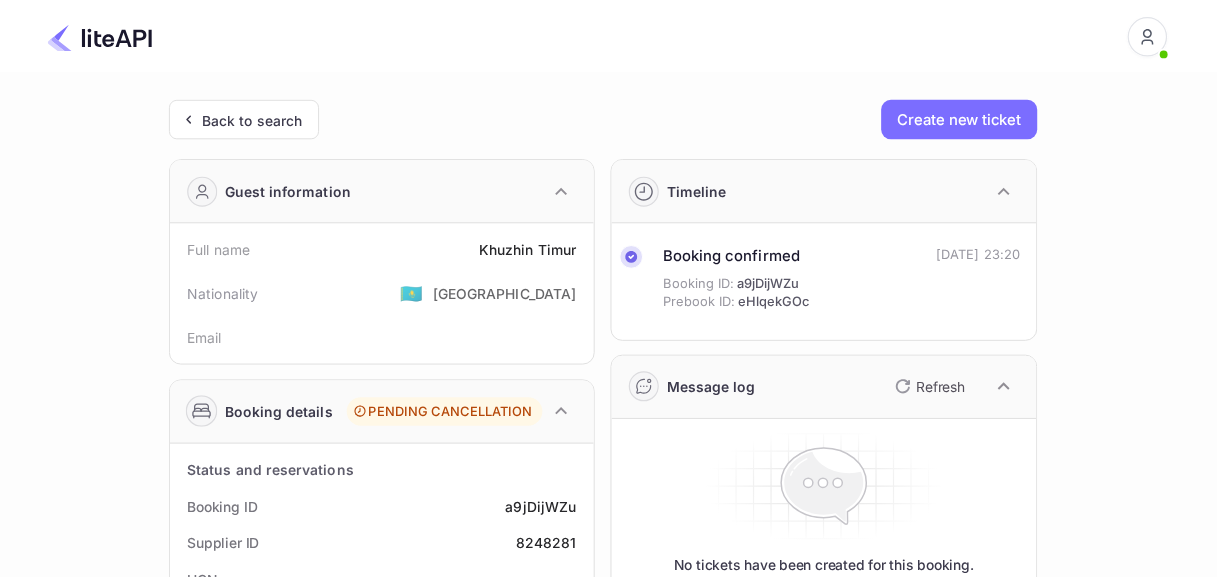 scroll, scrollTop: 0, scrollLeft: 0, axis: both 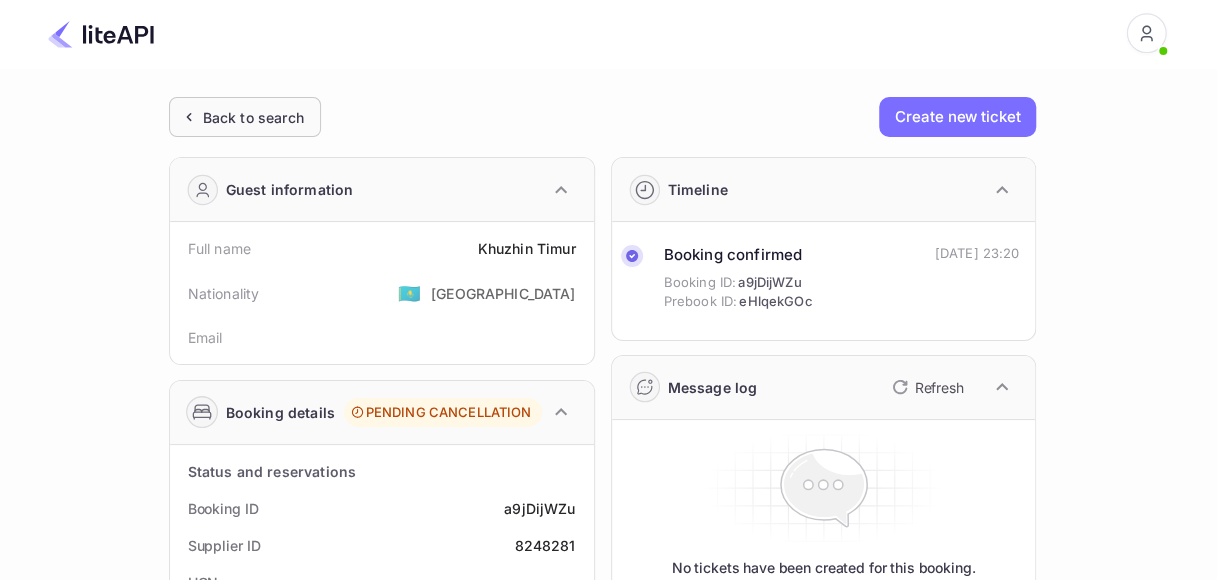 click on "Back to search" at bounding box center (253, 117) 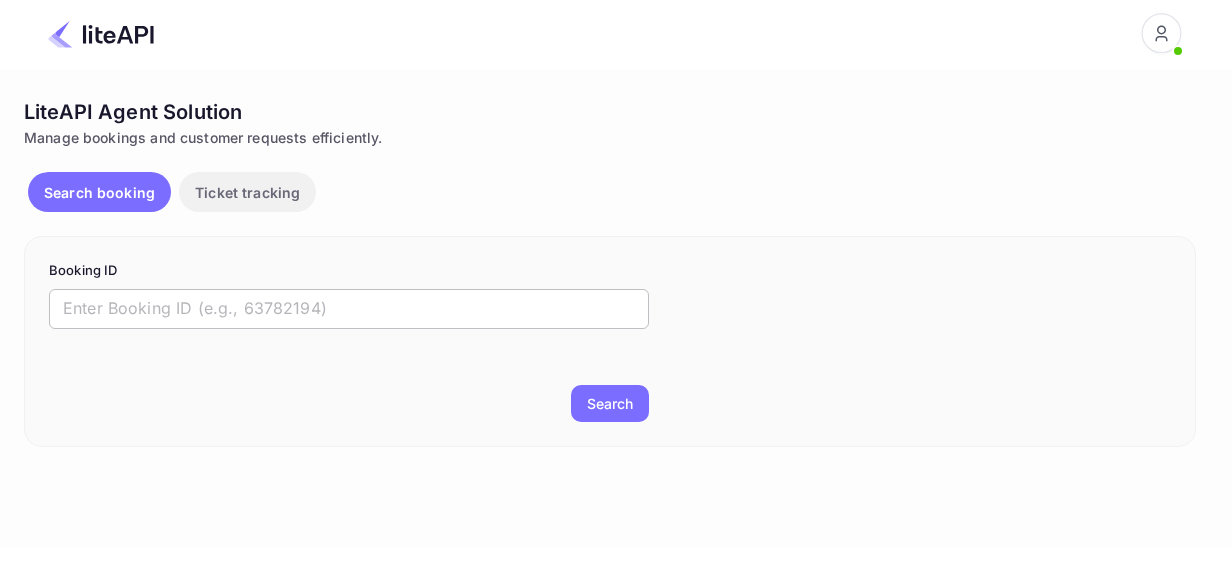 click at bounding box center (349, 309) 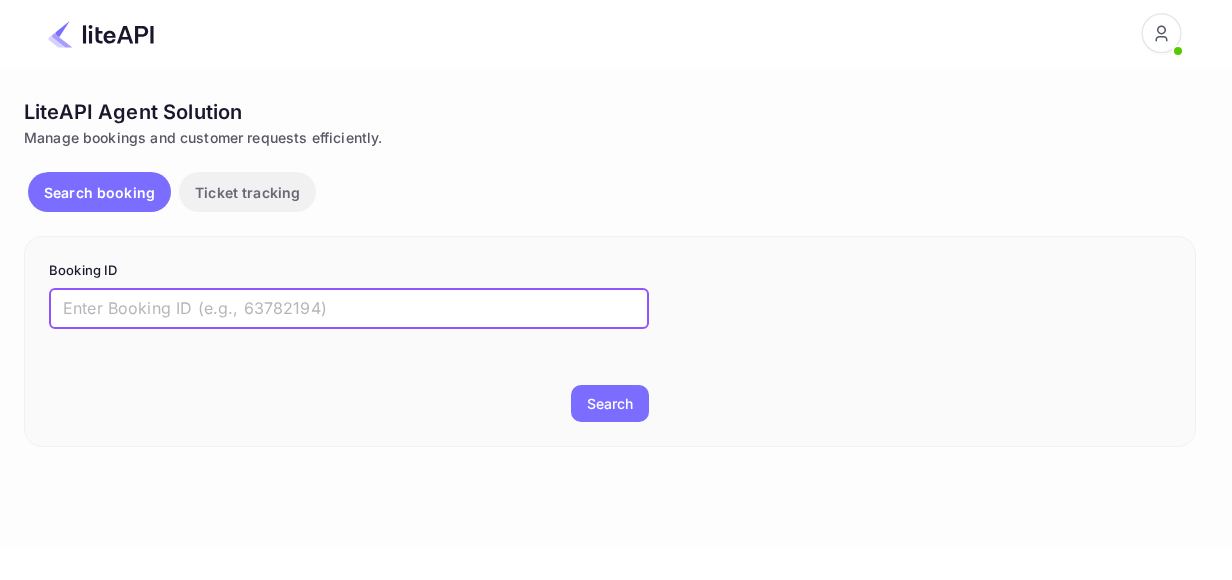 paste on "8151231" 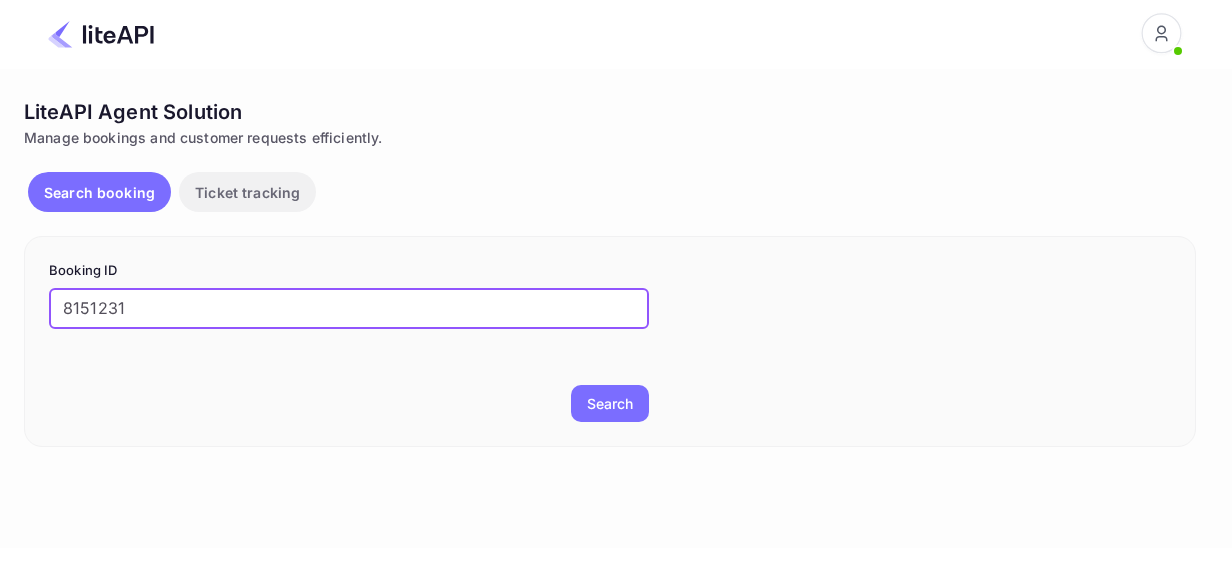 type on "8151231" 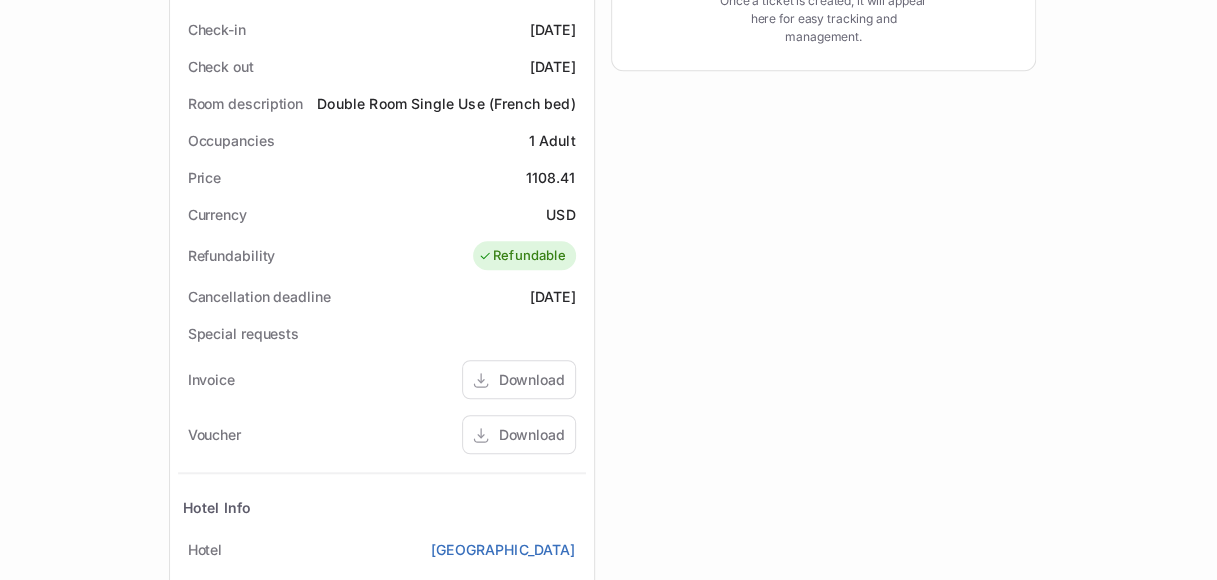 scroll, scrollTop: 600, scrollLeft: 0, axis: vertical 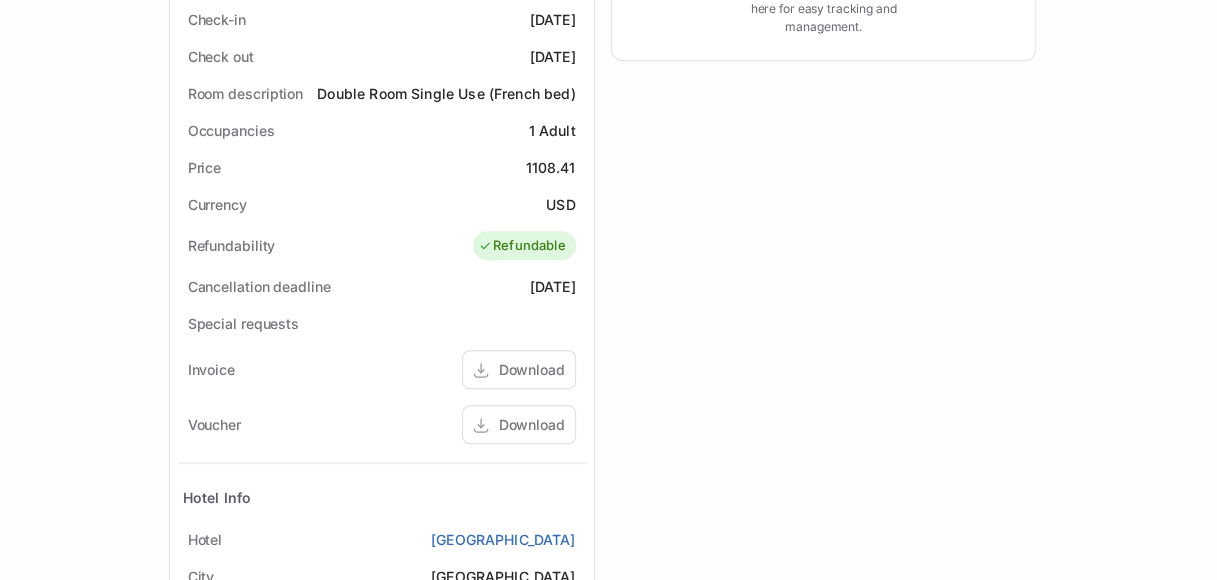 click on "Download" at bounding box center [532, 424] 